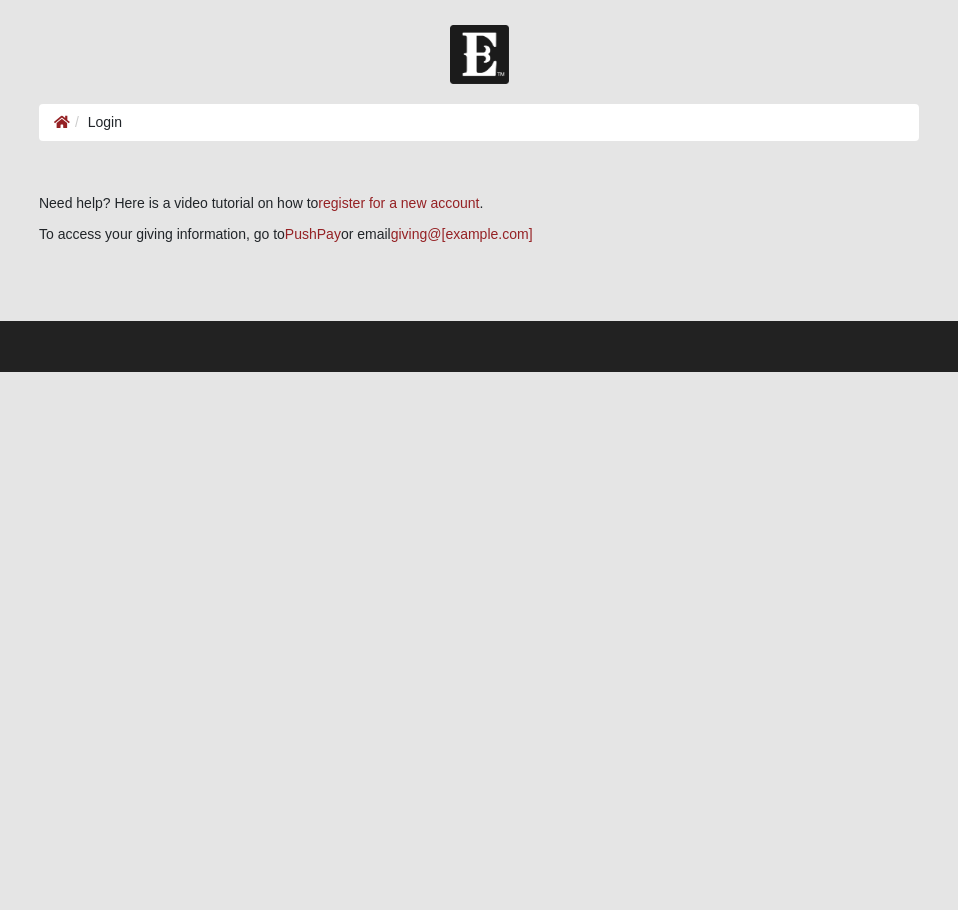 scroll, scrollTop: 0, scrollLeft: 0, axis: both 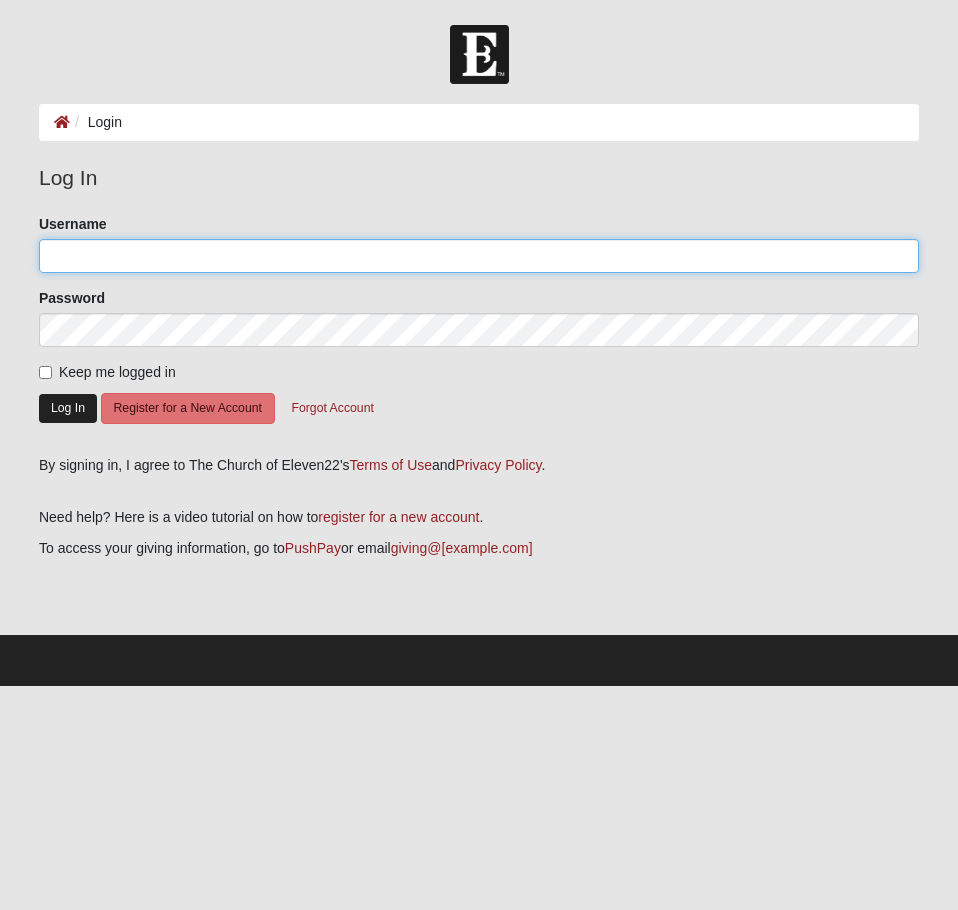 type on "blwhite150711" 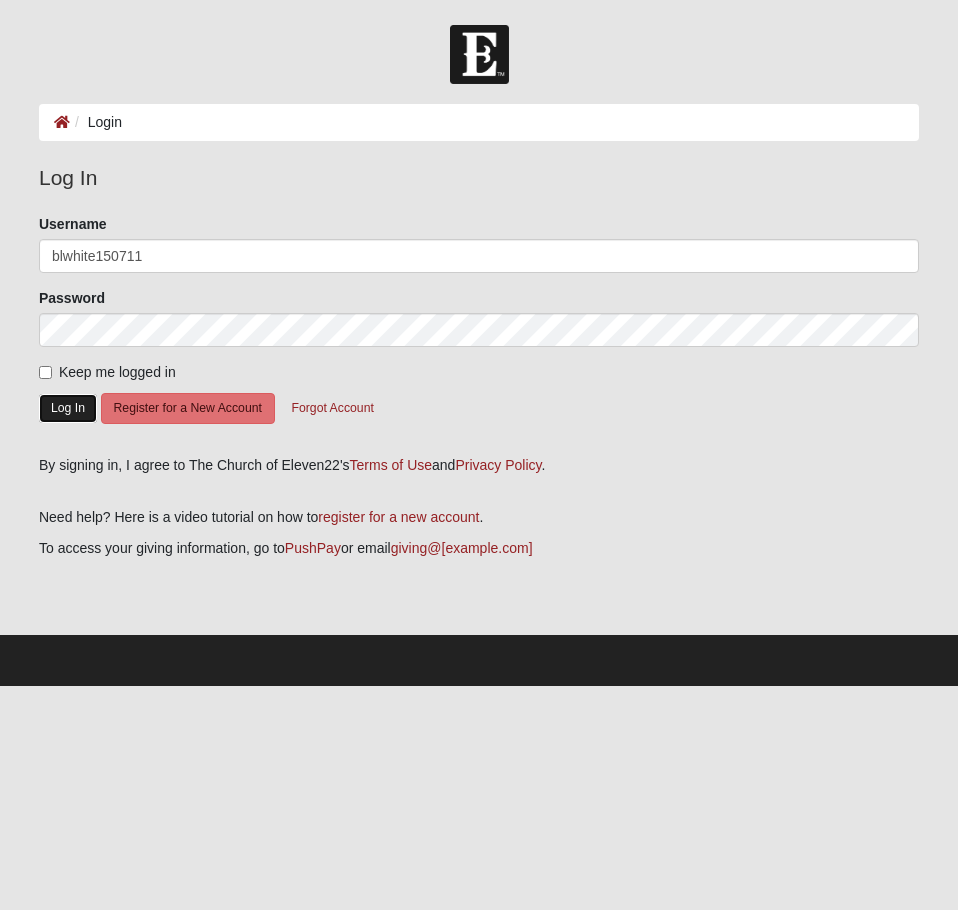 click on "Log In" 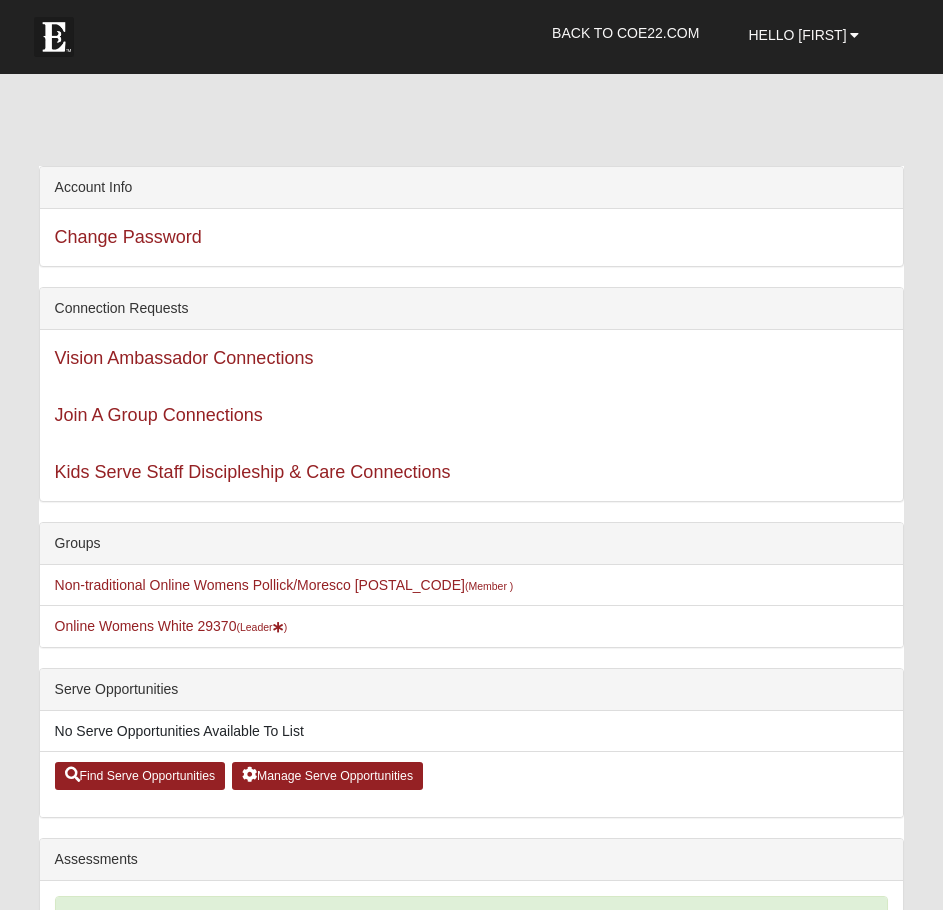 scroll, scrollTop: 0, scrollLeft: 0, axis: both 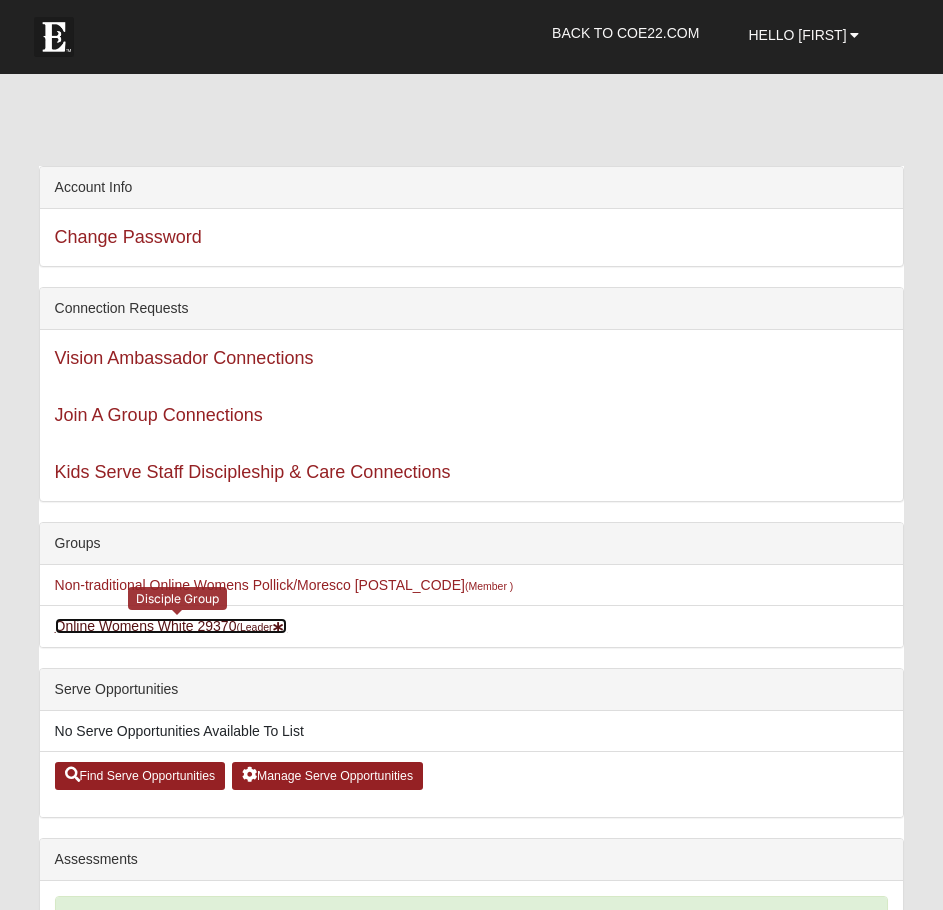 click on "Online Womens White [POSTAL_CODE] (Leader
)" at bounding box center [171, 626] 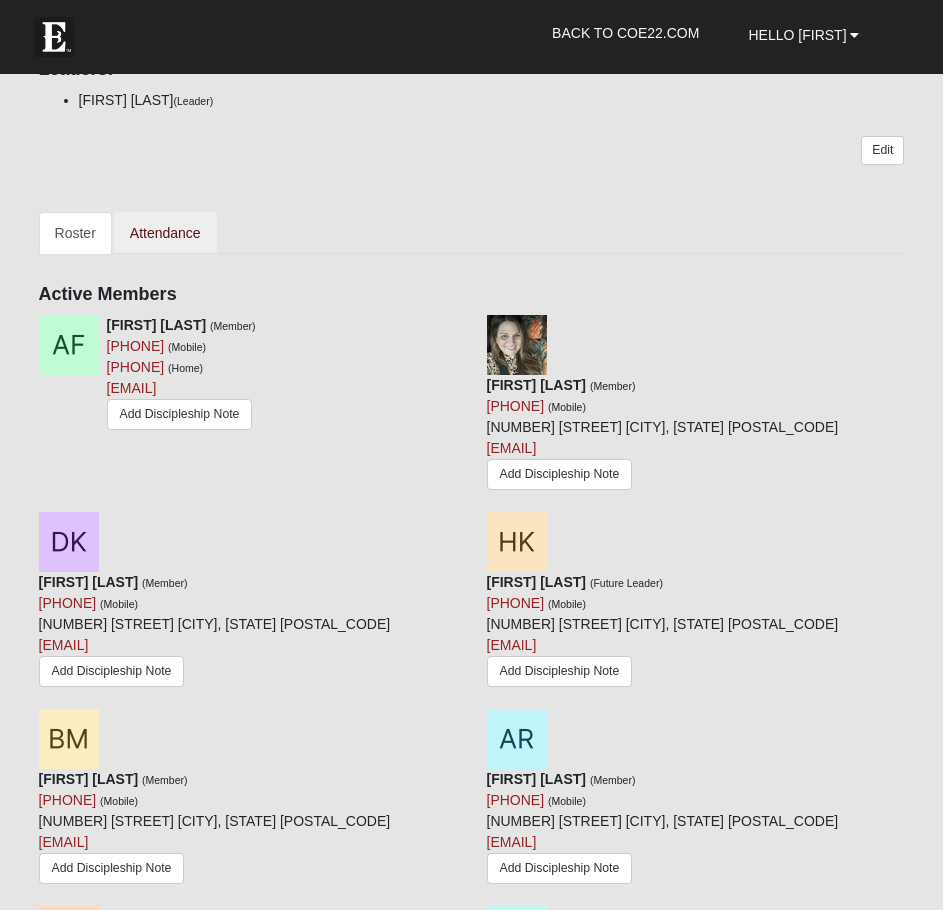 scroll, scrollTop: 1000, scrollLeft: 0, axis: vertical 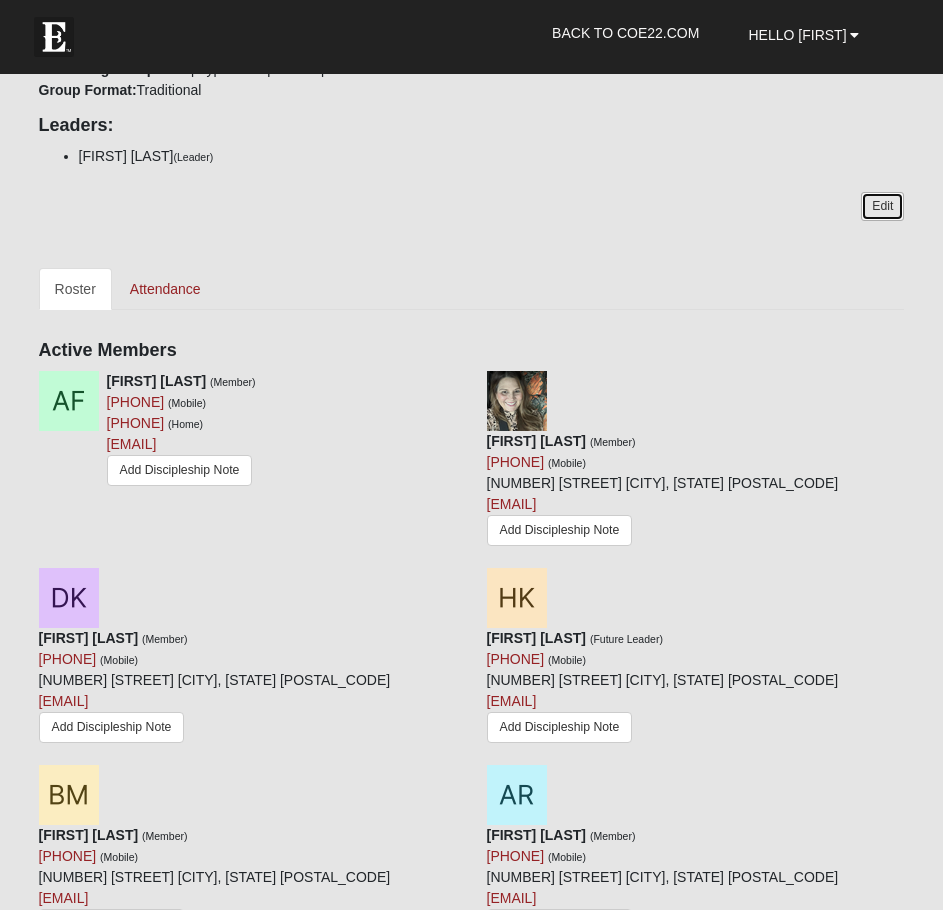click on "Edit" at bounding box center (882, 206) 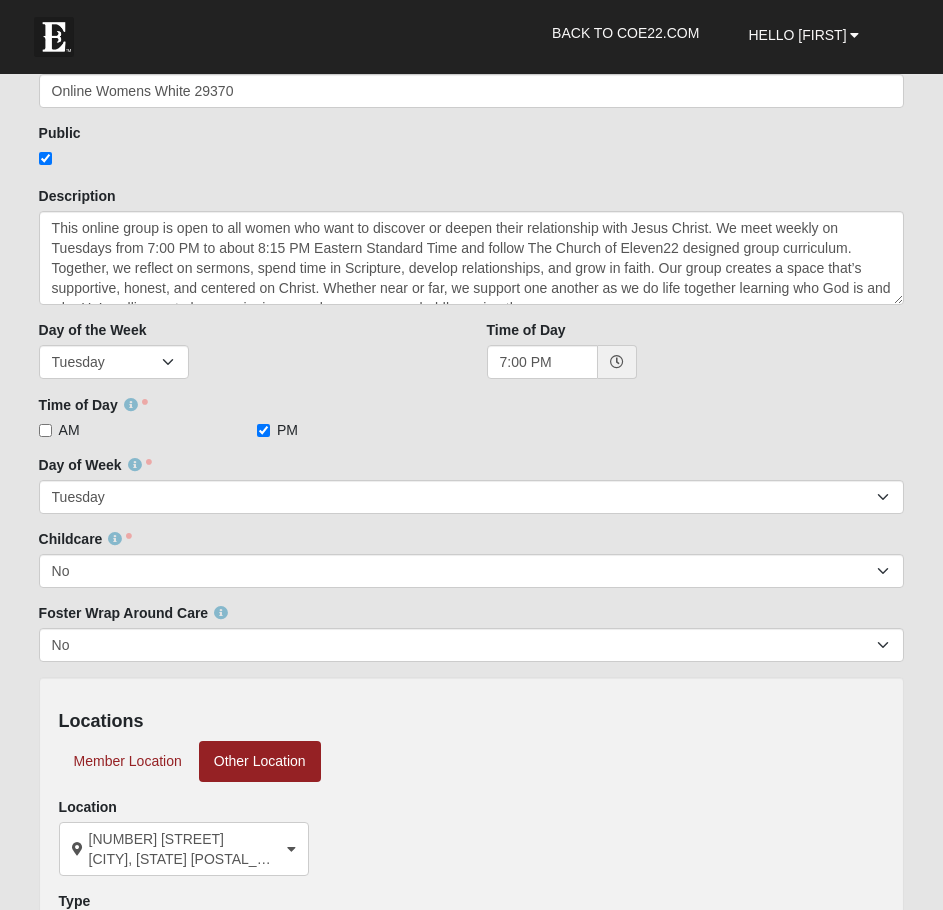 scroll, scrollTop: 700, scrollLeft: 0, axis: vertical 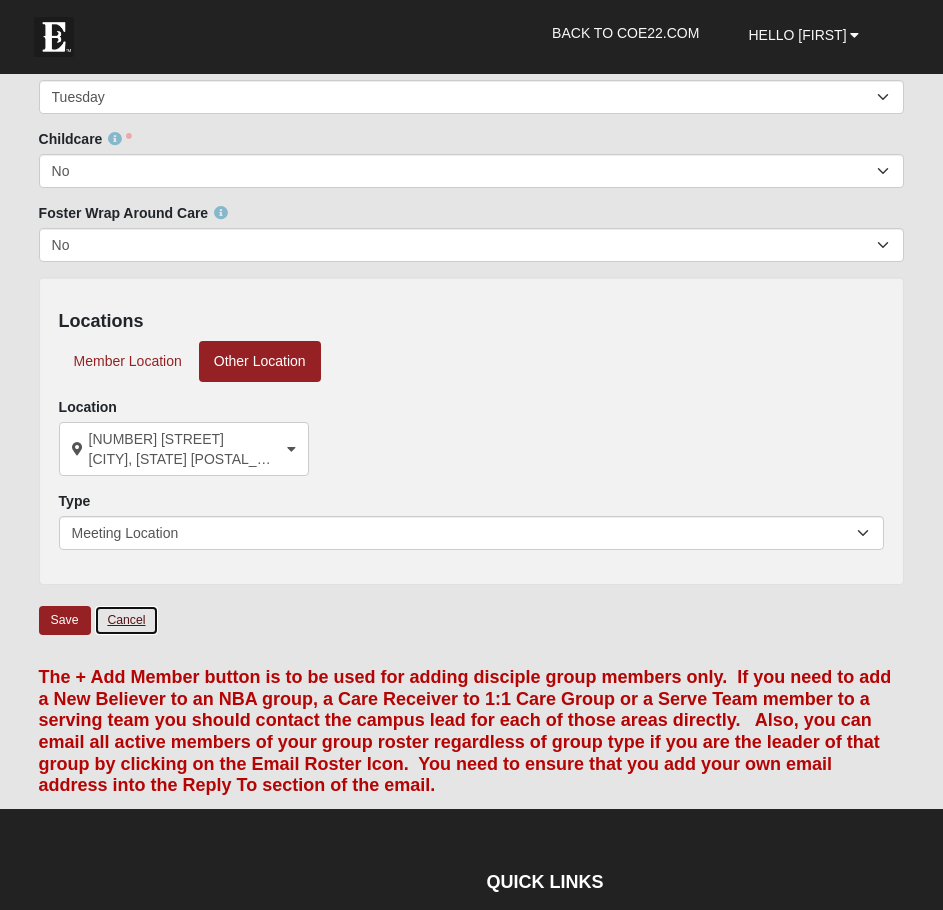 click on "Cancel" at bounding box center (126, 620) 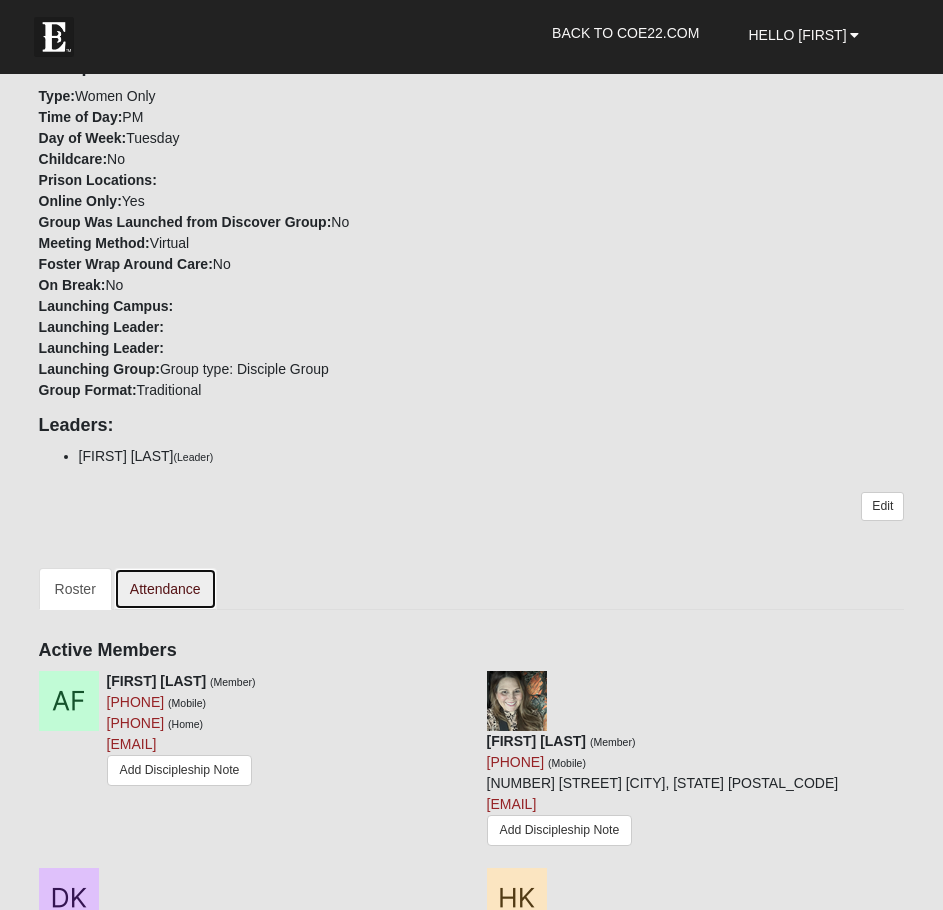 click on "Attendance" at bounding box center [165, 589] 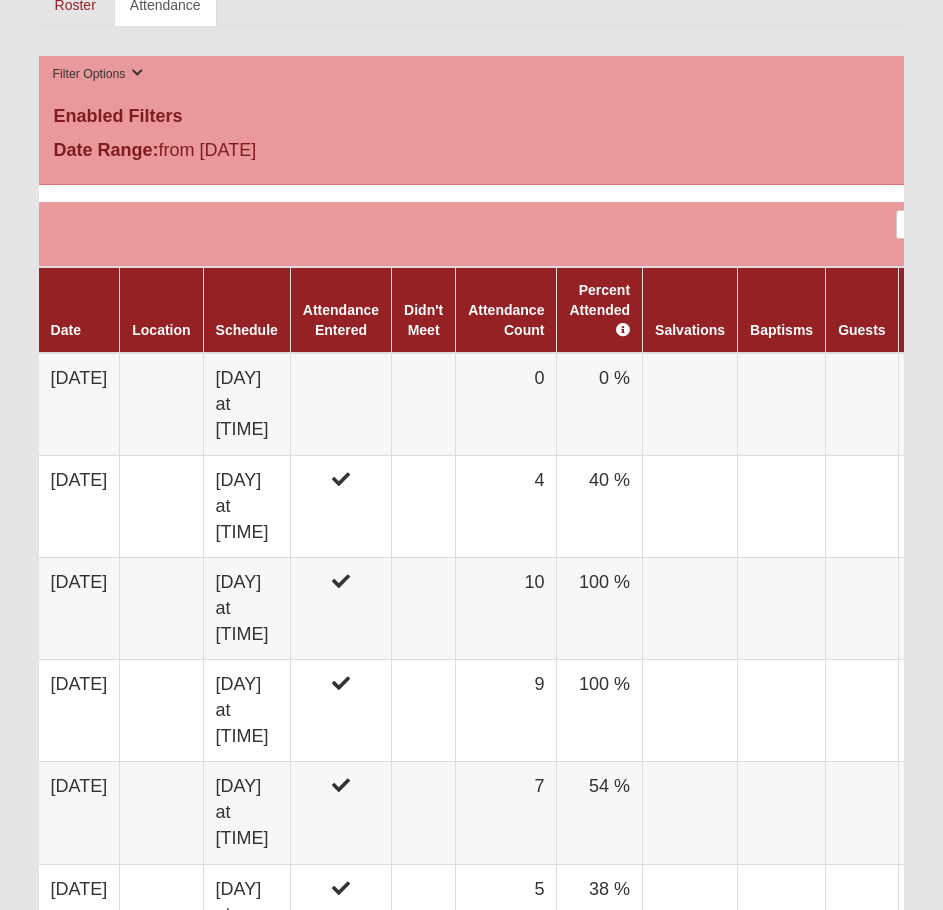 scroll, scrollTop: 1100, scrollLeft: 0, axis: vertical 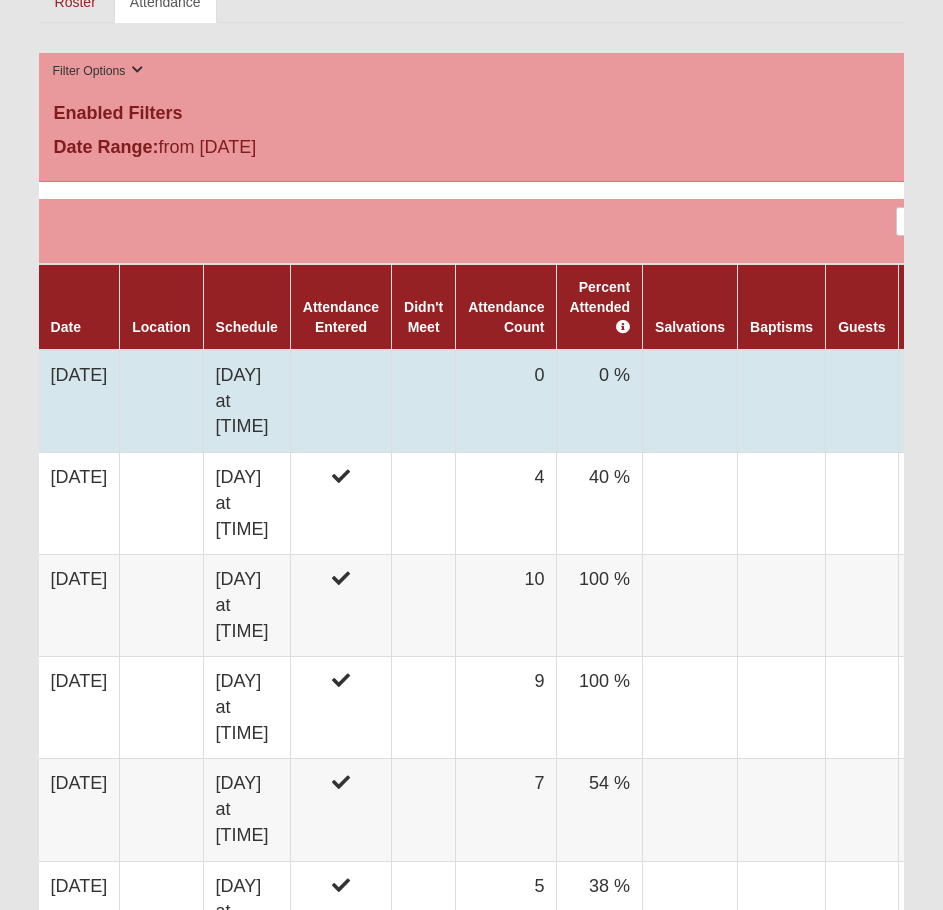 click at bounding box center [340, 401] 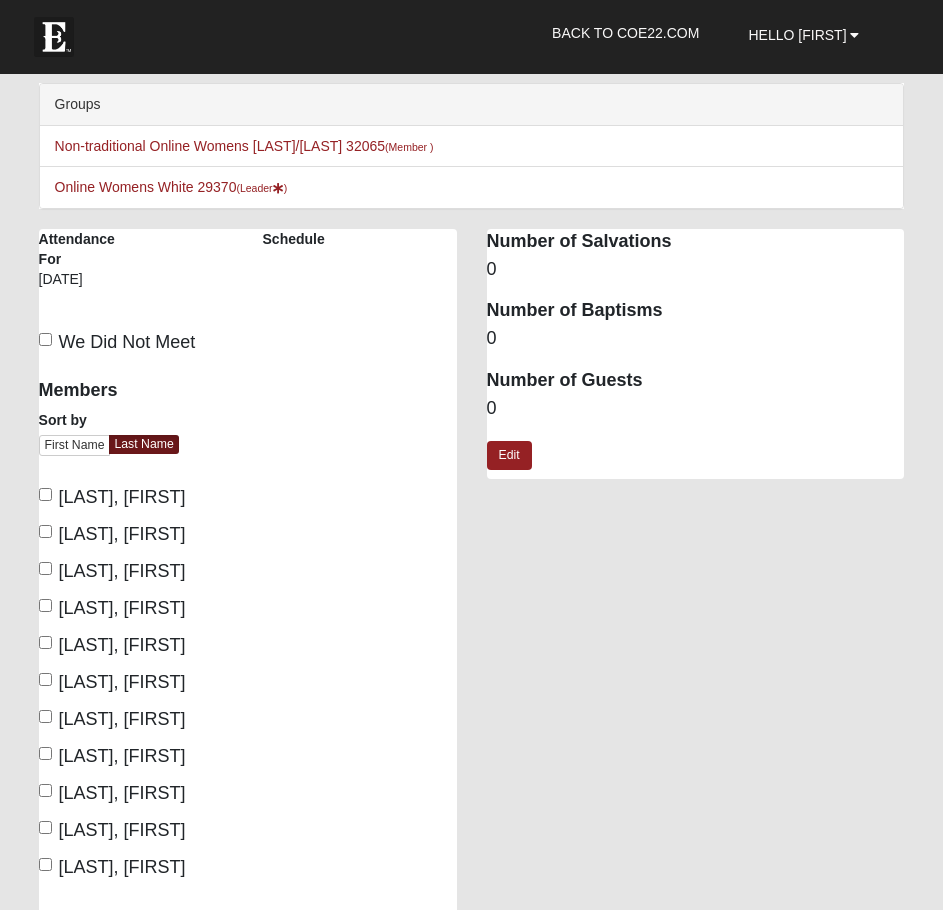scroll, scrollTop: 0, scrollLeft: 0, axis: both 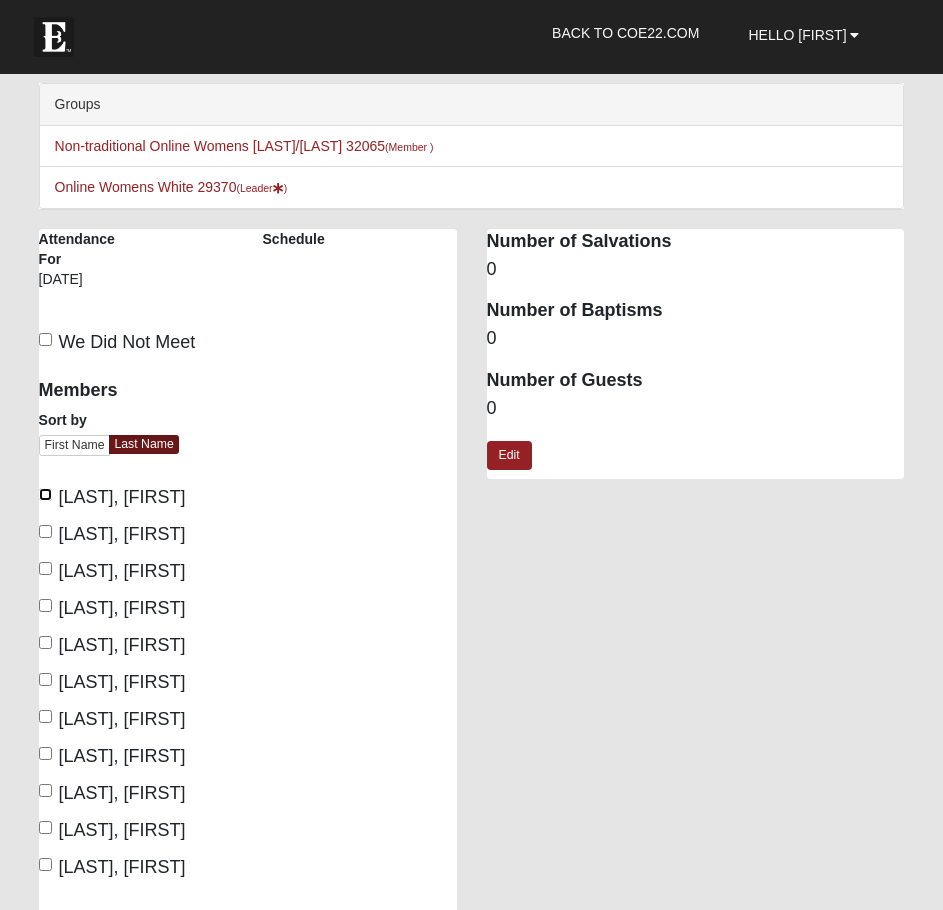 click on "Feijoo, Amanda" at bounding box center (45, 494) 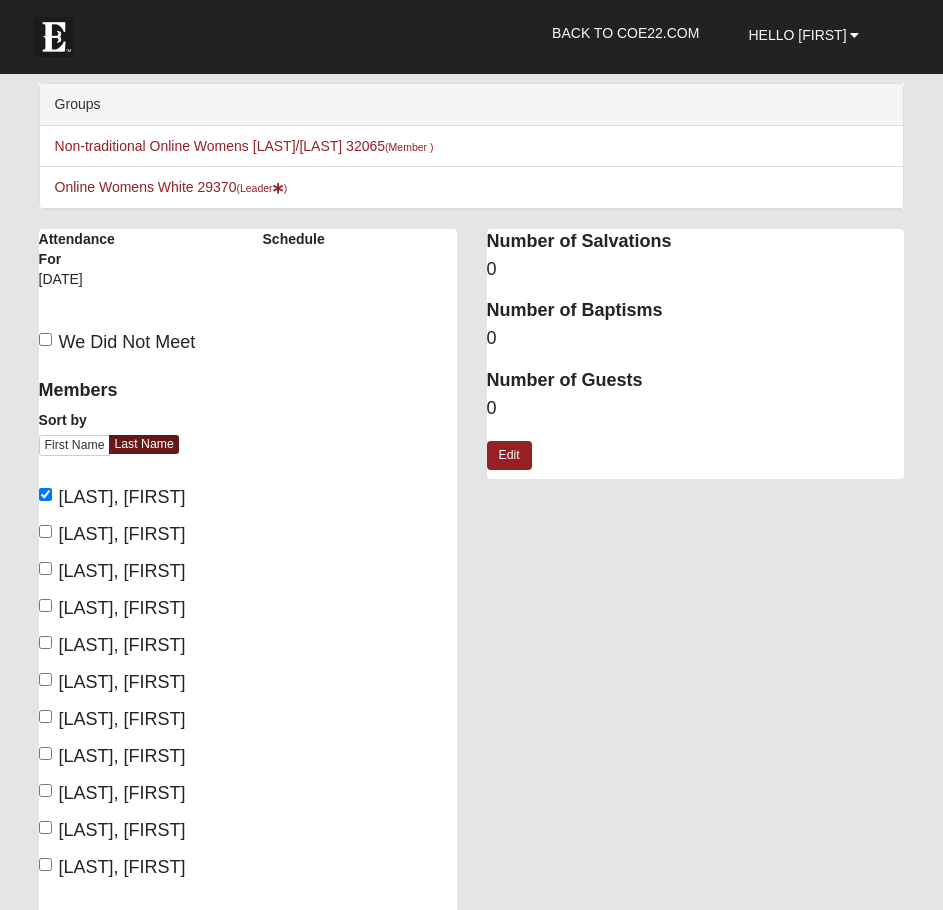click on "Members
Sort by
First Name Last Name
Feijoo, Amanda
Formont, Trina
Kent, Dawn
Keohane, Halie" at bounding box center [248, 623] 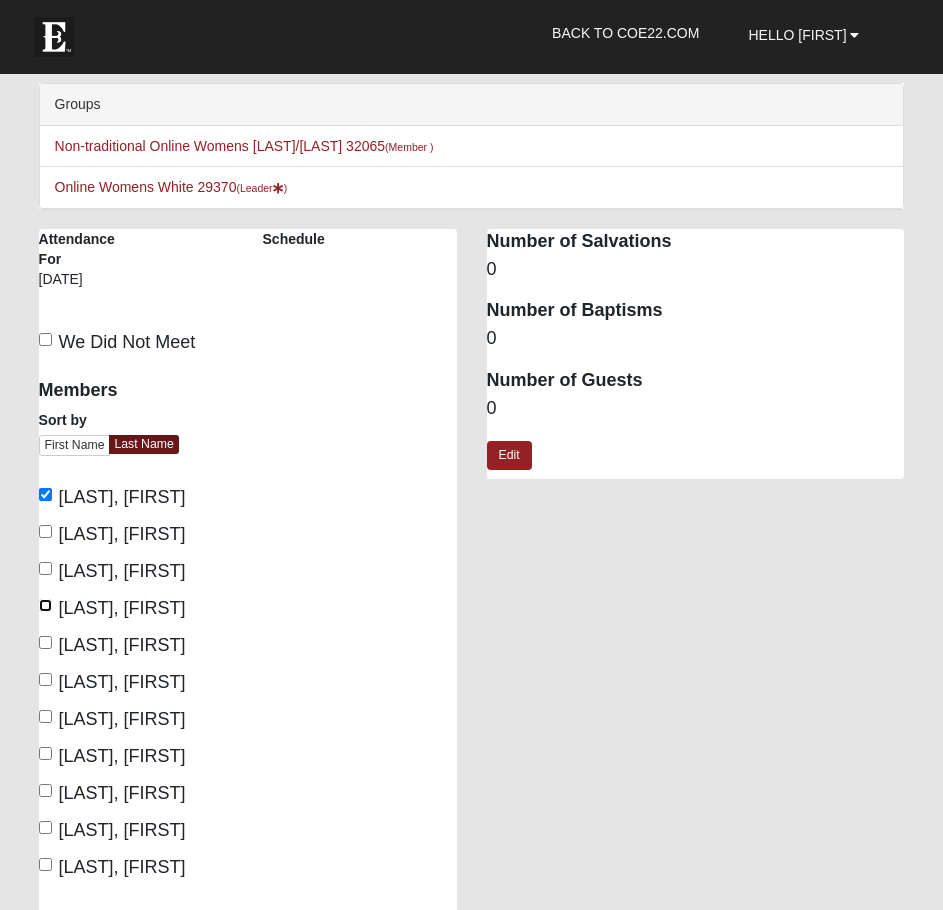 click on "Keohane, Halie" at bounding box center [45, 605] 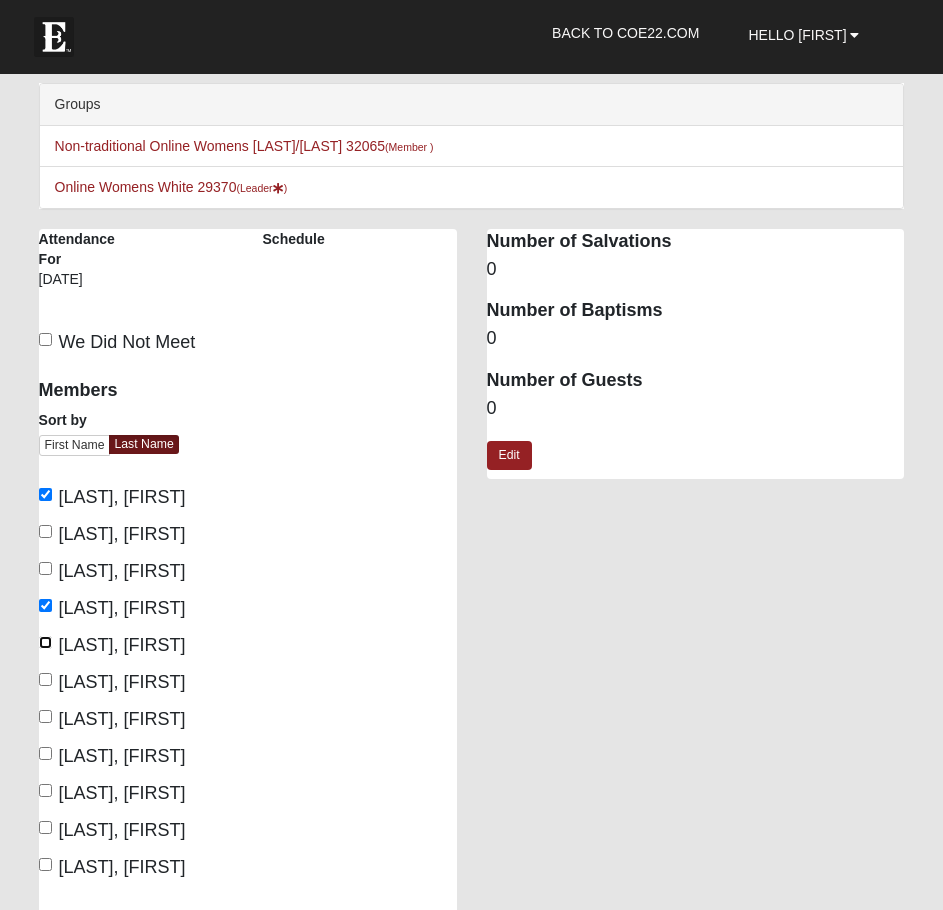 click on "Madison, Becky" at bounding box center [45, 642] 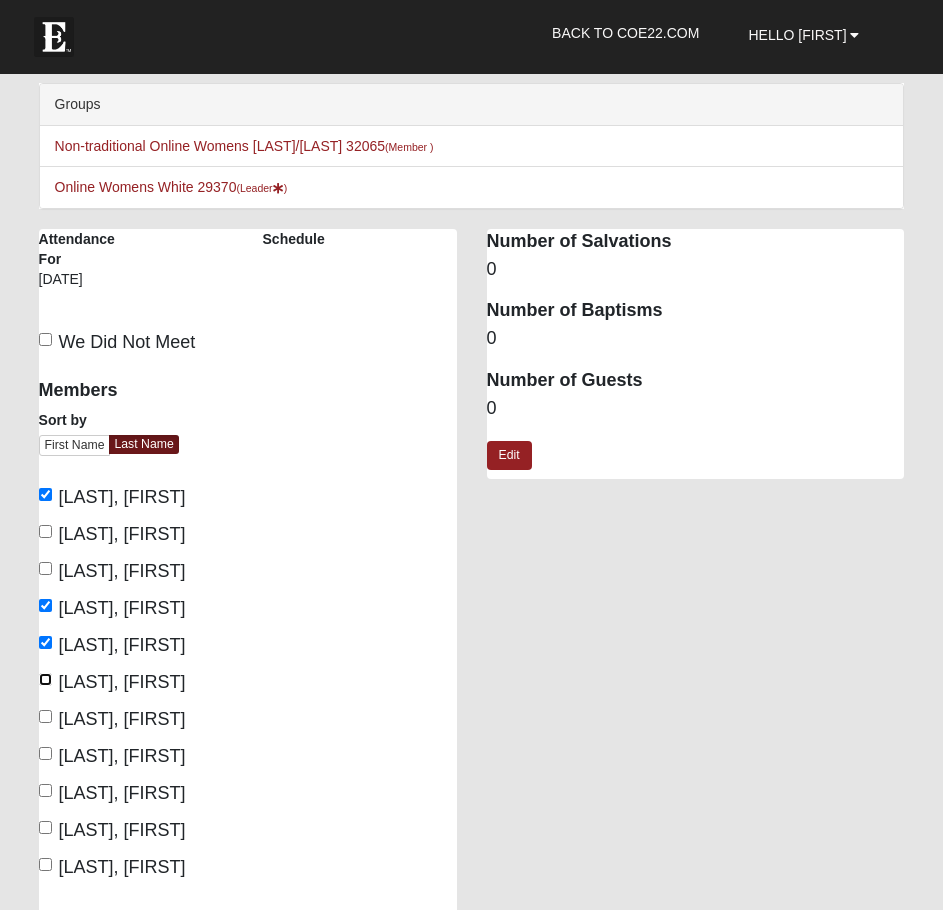 click on "Roe, Amanda" at bounding box center [45, 679] 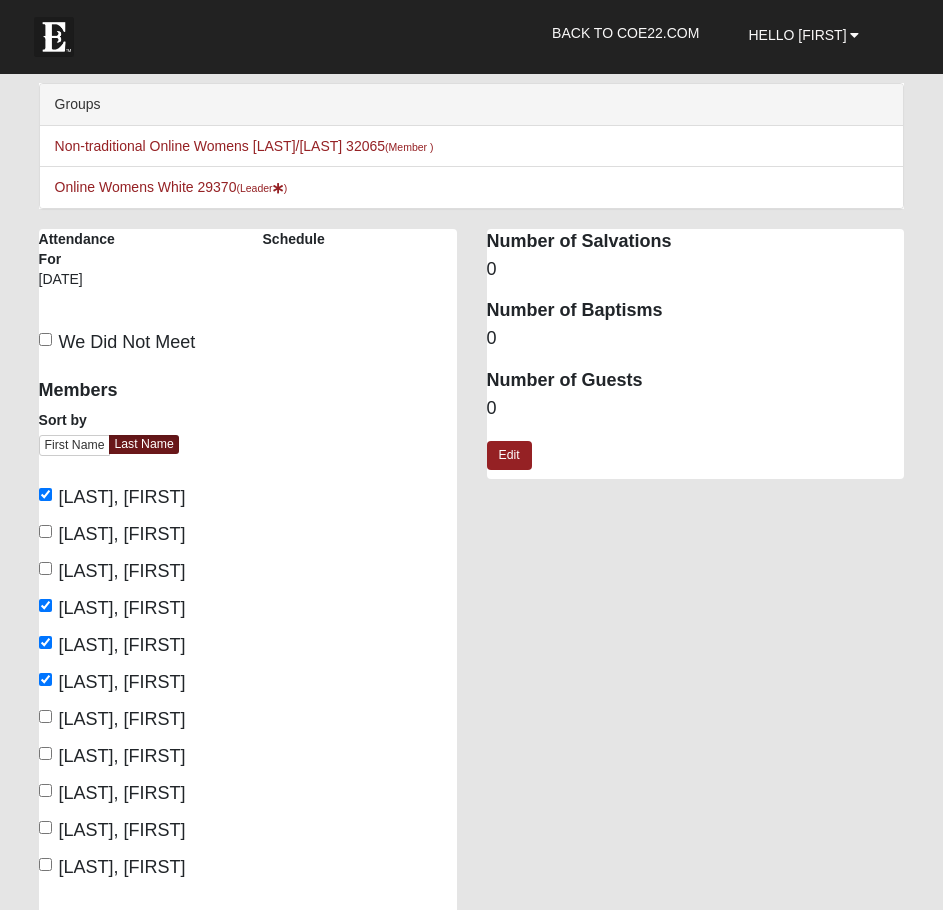 click on "Tambert, Verna" at bounding box center (112, 793) 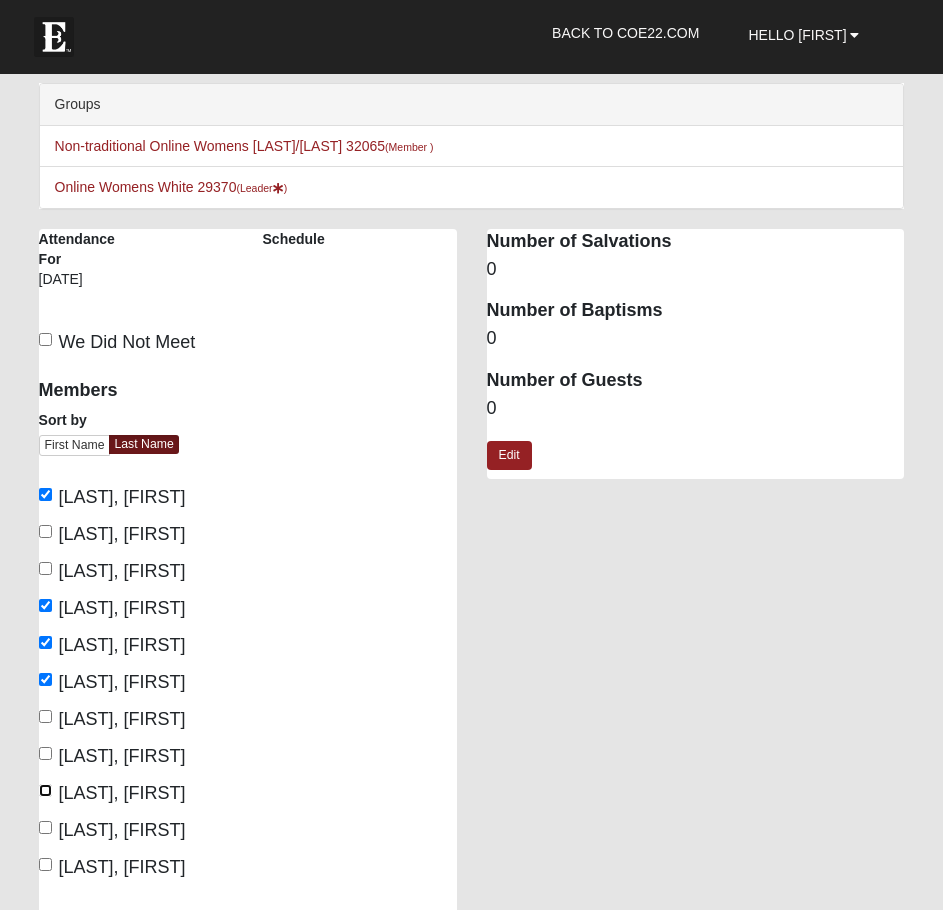 click on "Tambert, Verna" at bounding box center [45, 790] 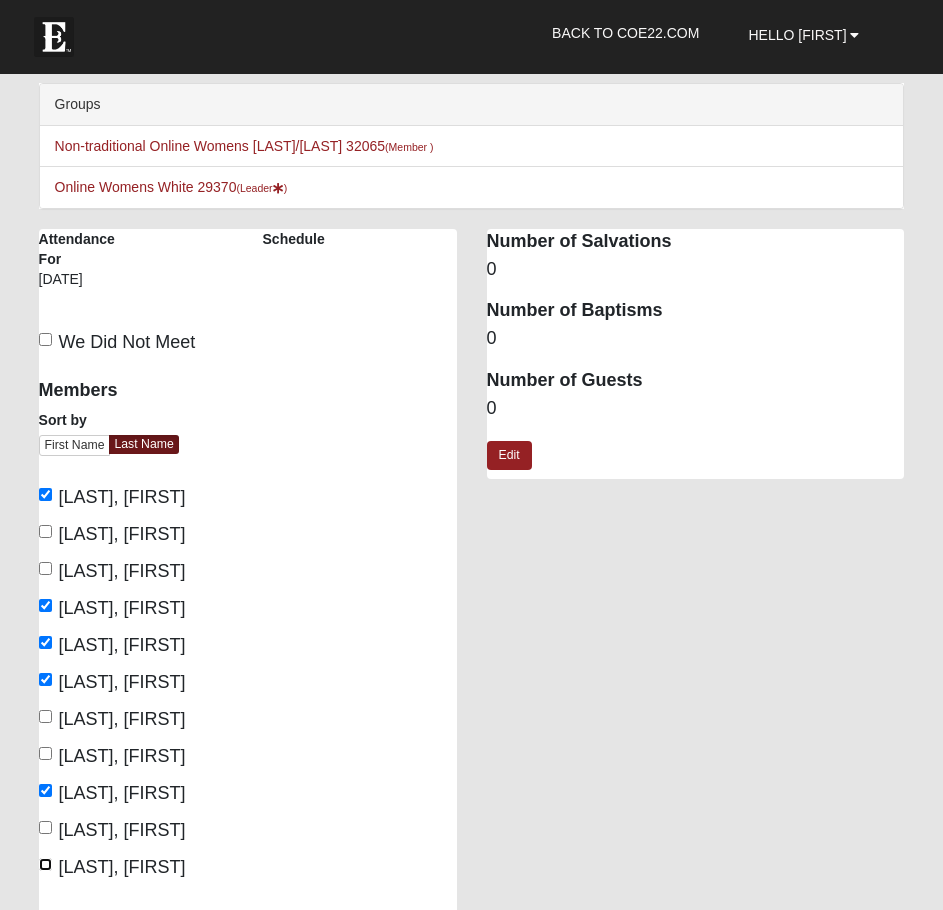 click on "White, Brittney" at bounding box center (45, 864) 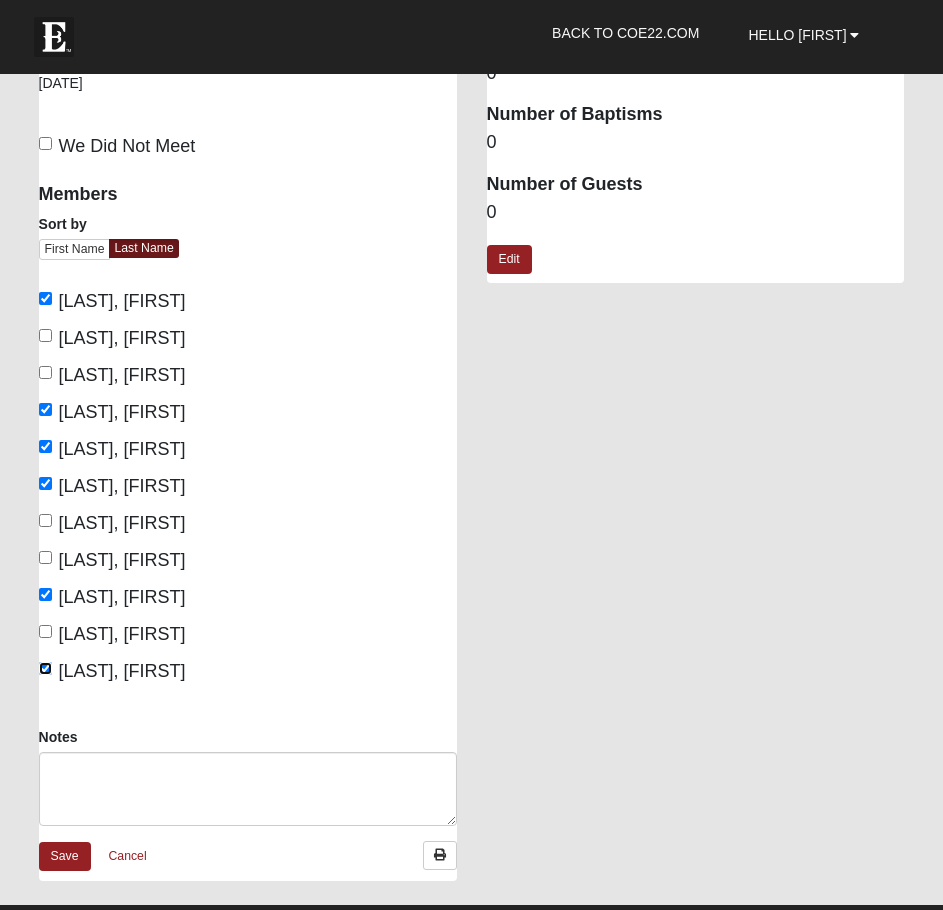 scroll, scrollTop: 200, scrollLeft: 0, axis: vertical 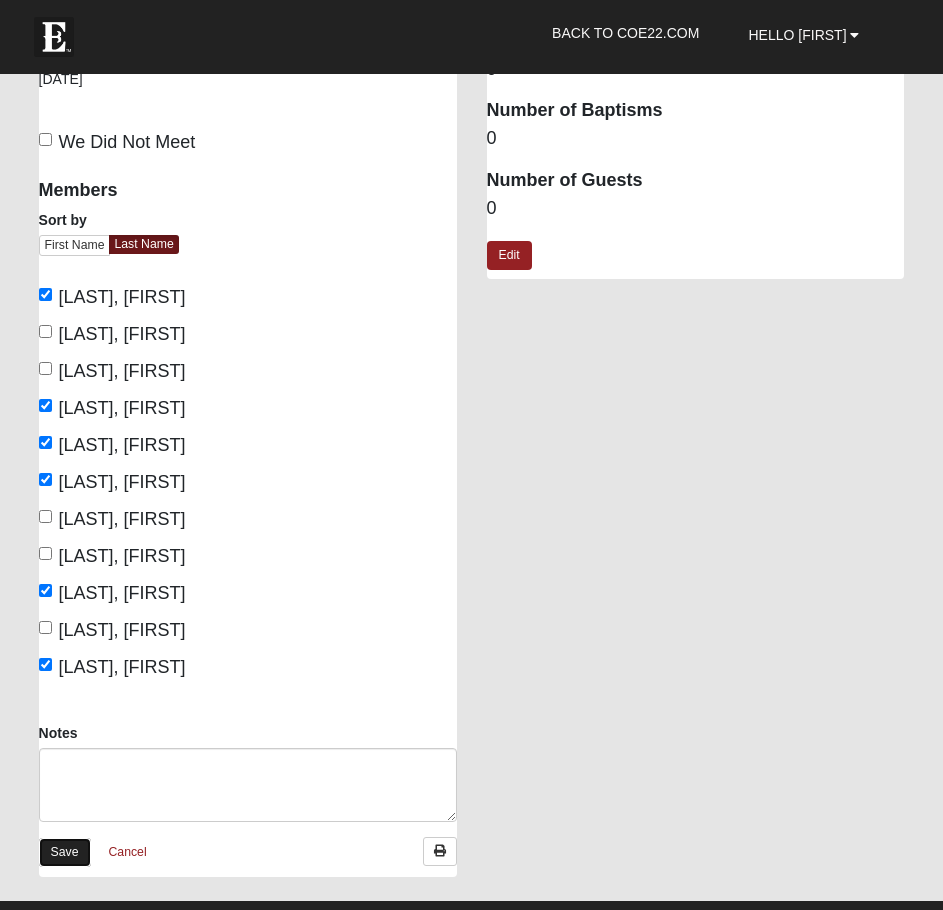 click on "Save" at bounding box center (65, 852) 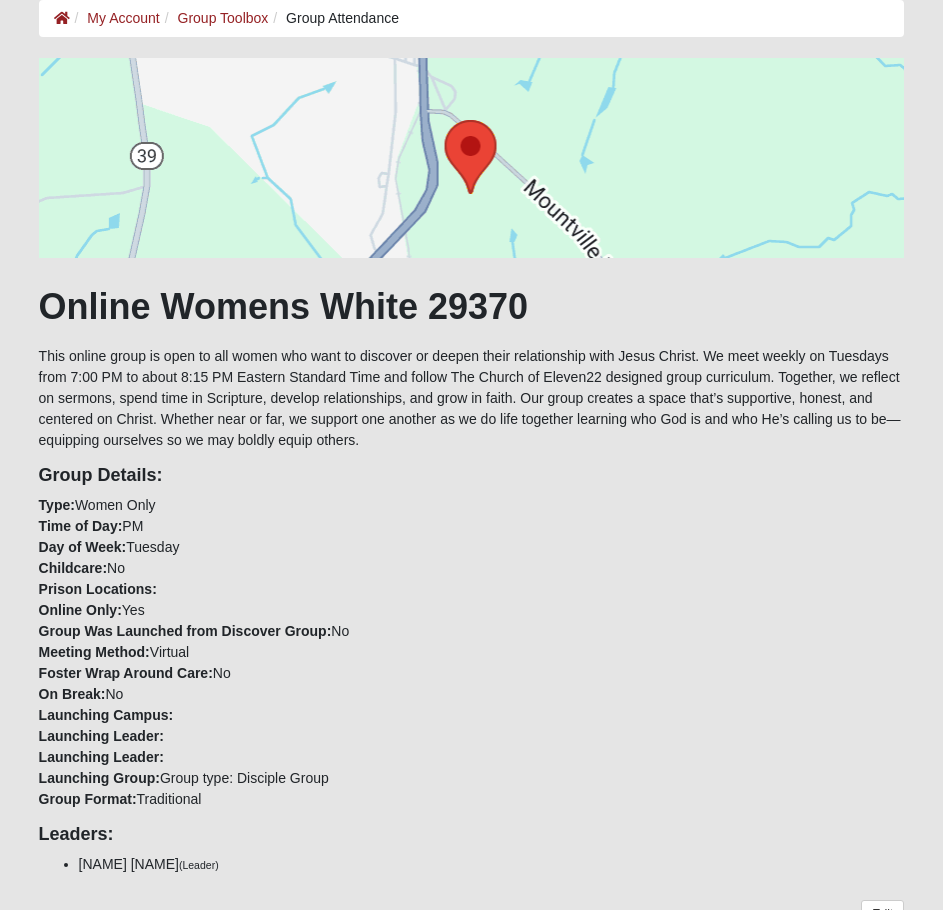 scroll, scrollTop: 0, scrollLeft: 0, axis: both 